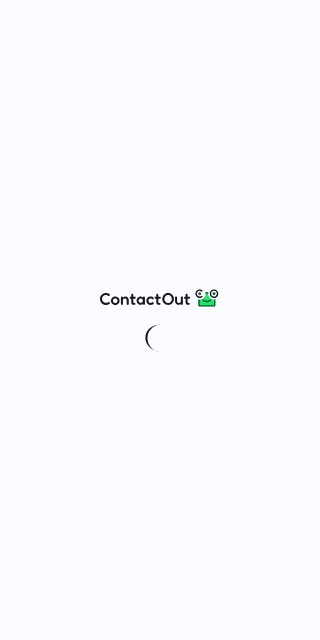 scroll, scrollTop: 0, scrollLeft: 0, axis: both 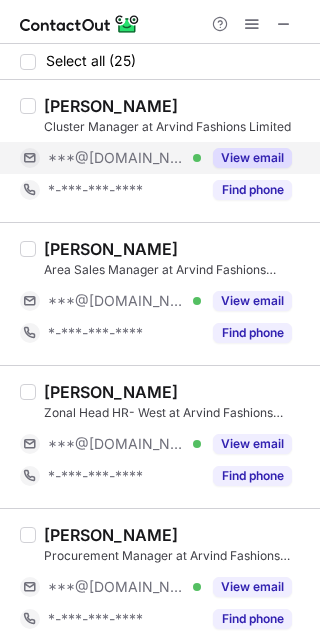 click on "View email" at bounding box center (252, 158) 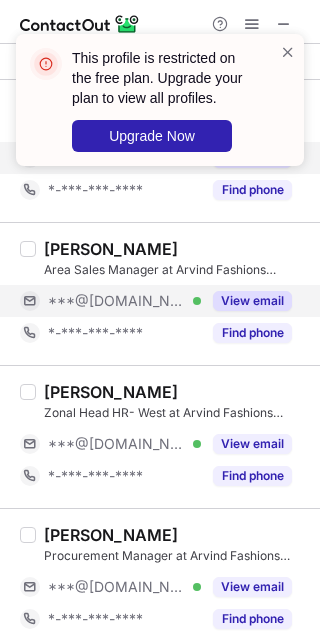 click on "View email" at bounding box center [252, 301] 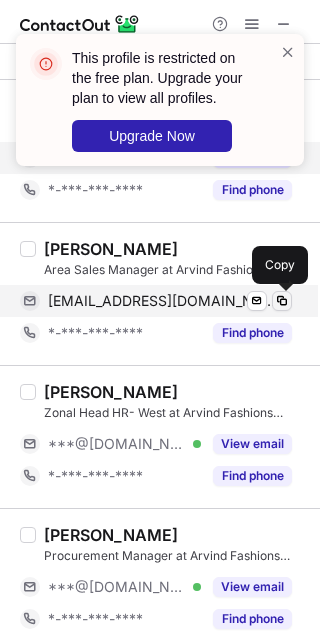 click at bounding box center [282, 301] 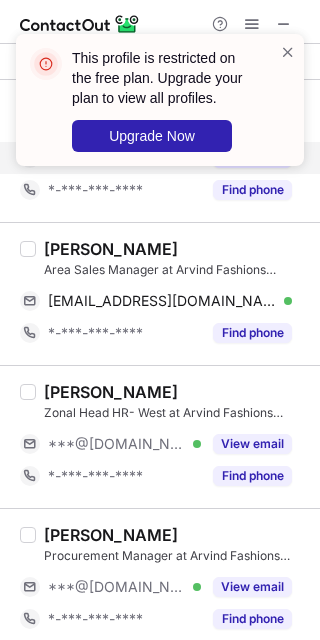 click on "[PERSON_NAME]" at bounding box center (111, 249) 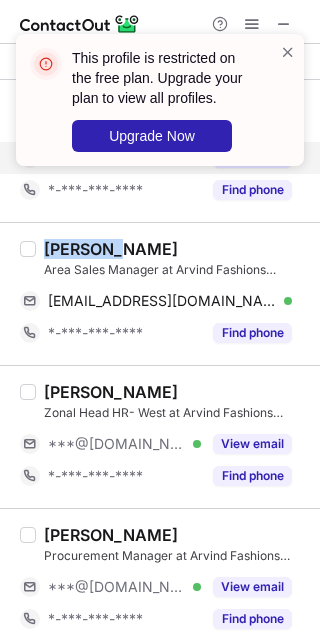 click on "[PERSON_NAME]" at bounding box center [111, 249] 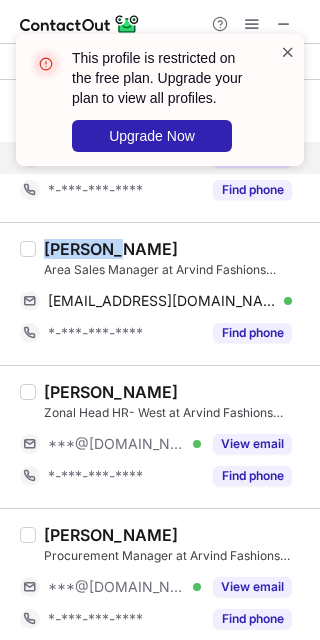 click at bounding box center [288, 52] 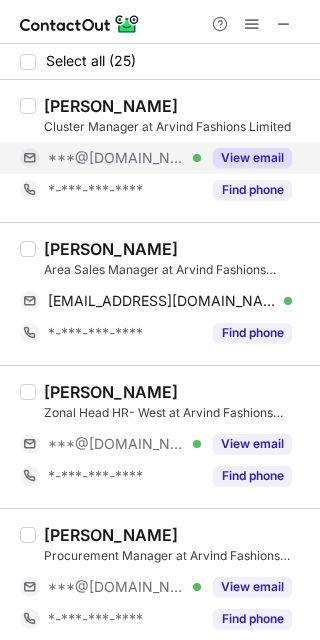 click on "View email" at bounding box center [252, 158] 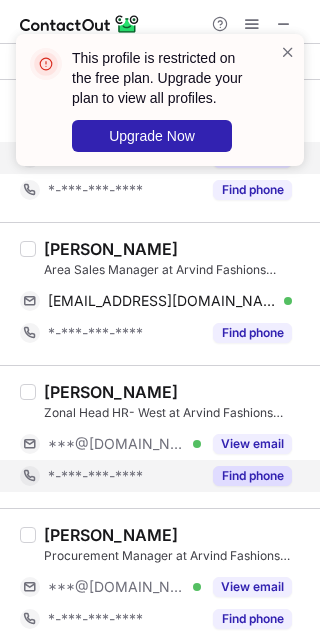 click on "*-***-***-****" at bounding box center [110, 476] 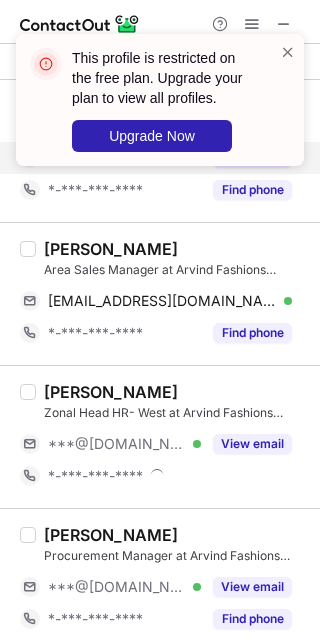click on "[PERSON_NAME] Zonal Head HR- West at Arvind Fashions Limited ***@[DOMAIN_NAME] Verified View email *-***-***-****" at bounding box center (172, 437) 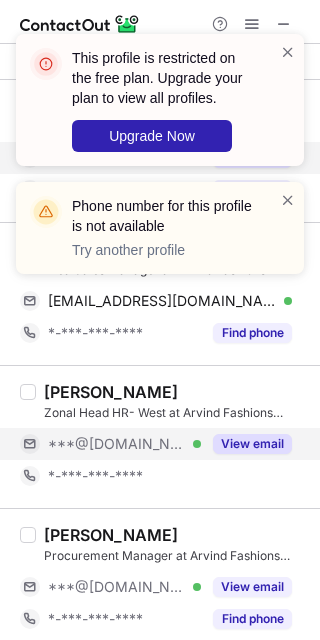 click on "***@[DOMAIN_NAME] Verified" at bounding box center (124, 444) 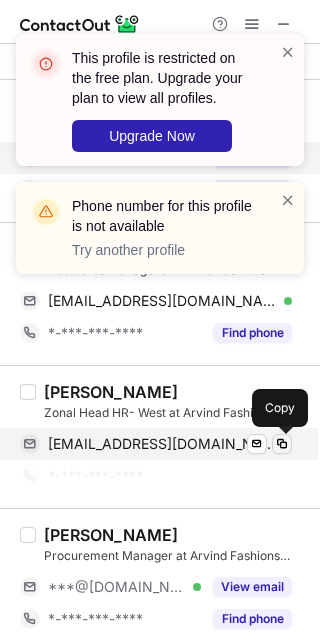 click at bounding box center [282, 444] 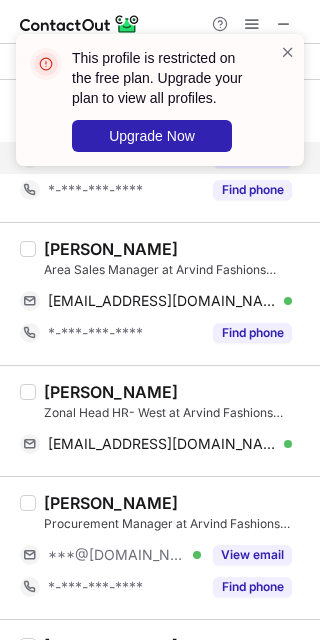 click on "[PERSON_NAME]" at bounding box center [111, 392] 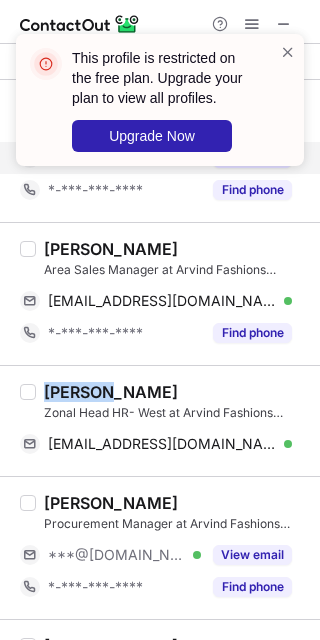 click on "[PERSON_NAME]" at bounding box center [111, 392] 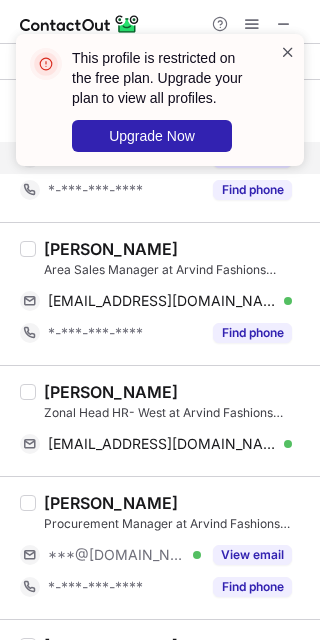 click at bounding box center [288, 52] 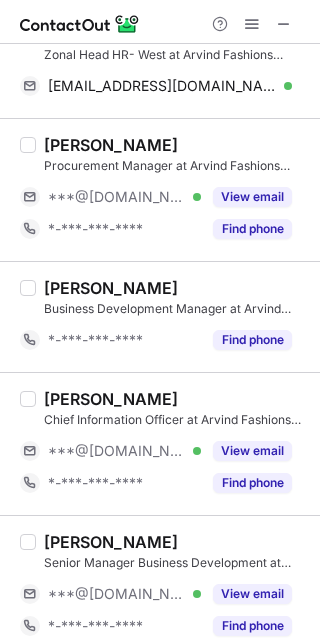 scroll, scrollTop: 365, scrollLeft: 0, axis: vertical 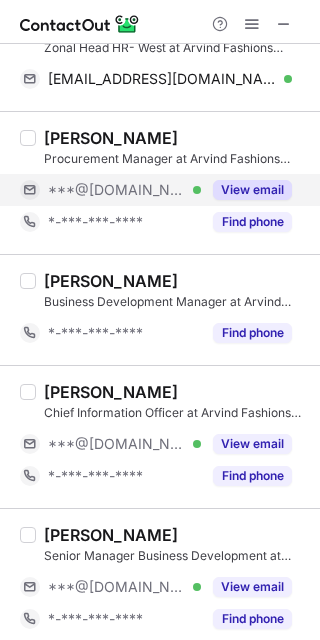 click on "View email" at bounding box center (252, 190) 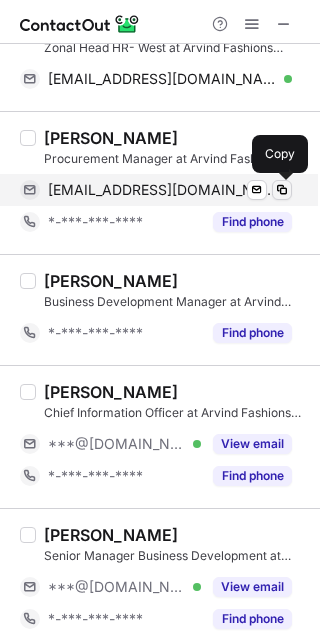 click at bounding box center (282, 190) 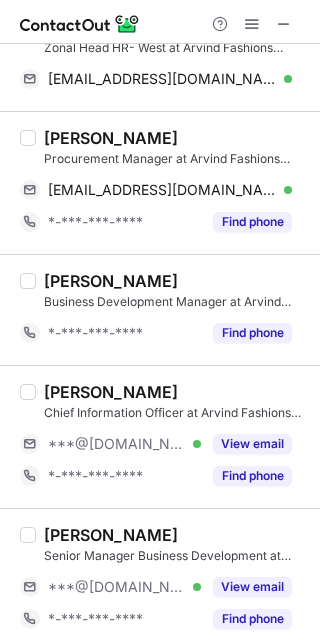 click on "[PERSON_NAME]" at bounding box center (111, 138) 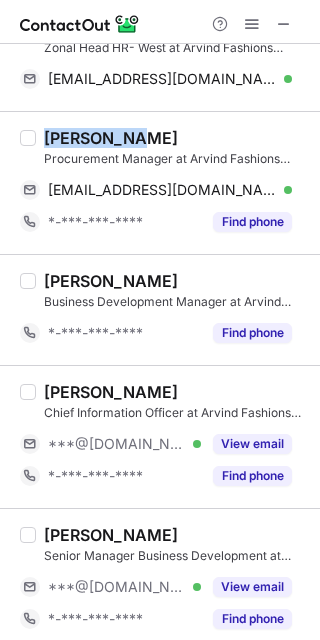 click on "[PERSON_NAME]" at bounding box center (111, 138) 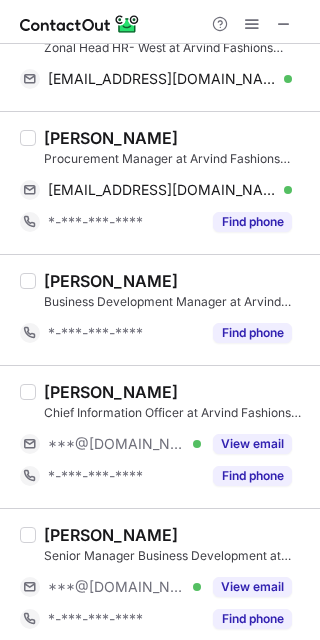 click on "[PERSON_NAME] Chief Information Officer at Arvind Fashions Limited ***@[DOMAIN_NAME] Verified View email *-***-***-**** Find phone" at bounding box center (160, 436) 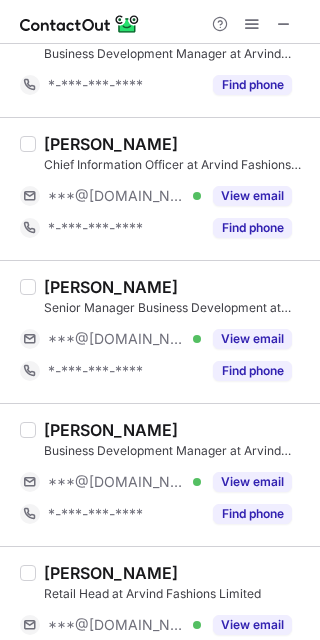scroll, scrollTop: 646, scrollLeft: 0, axis: vertical 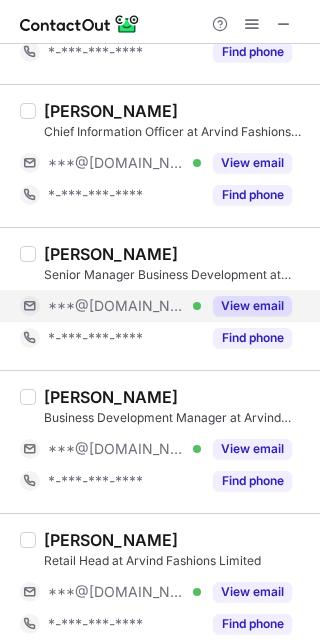 click on "***@[DOMAIN_NAME] Verified" at bounding box center (124, 306) 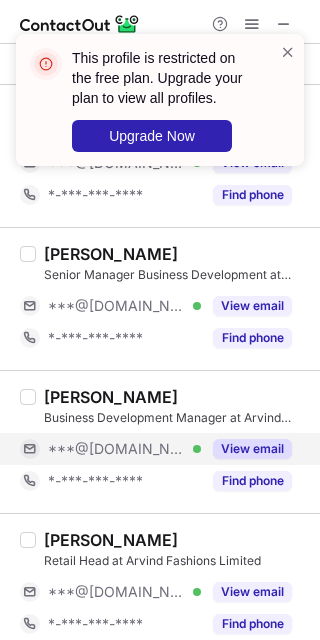 click on "***@[DOMAIN_NAME] Verified" at bounding box center [124, 449] 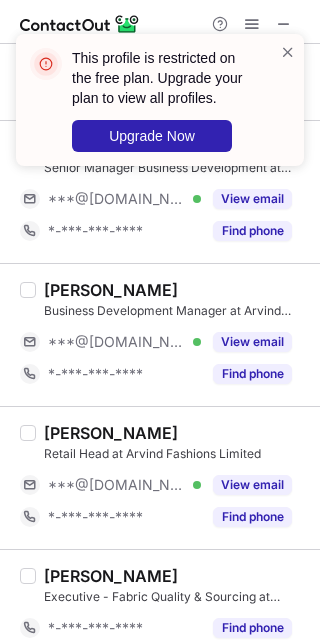 scroll, scrollTop: 778, scrollLeft: 0, axis: vertical 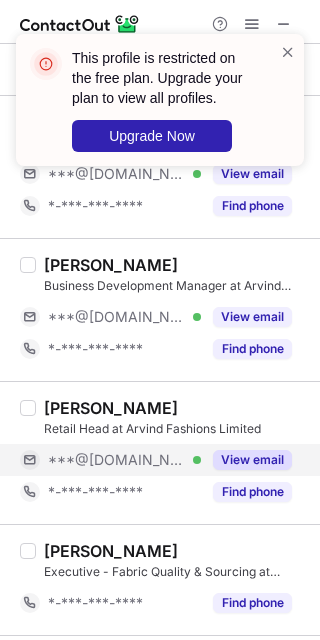 click on "View email" at bounding box center [252, 460] 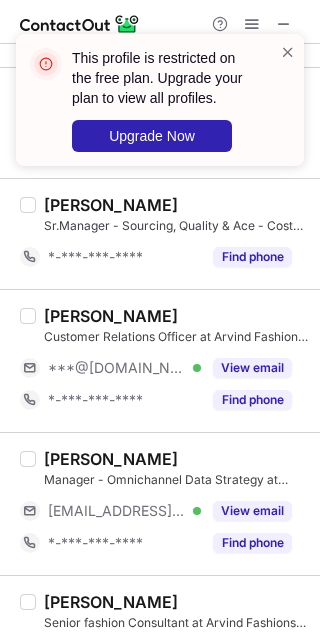 scroll, scrollTop: 1302, scrollLeft: 0, axis: vertical 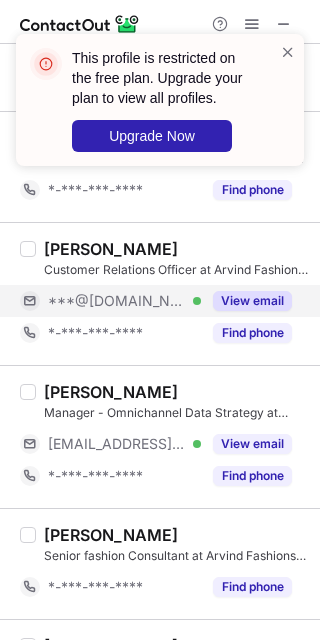 click on "***@[DOMAIN_NAME] Verified" at bounding box center [124, 301] 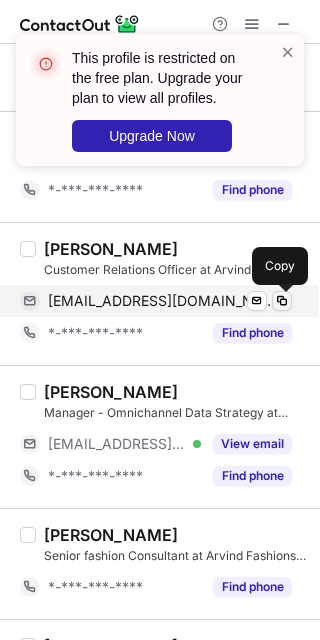 click at bounding box center [282, 301] 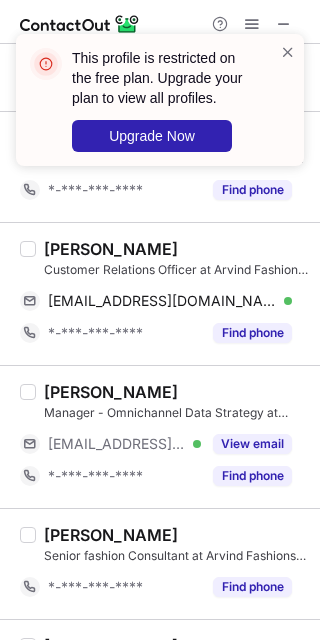 click on "[PERSON_NAME]" at bounding box center (111, 249) 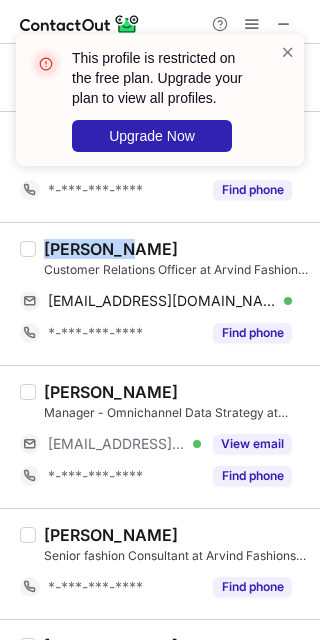 click on "[PERSON_NAME]" at bounding box center (111, 249) 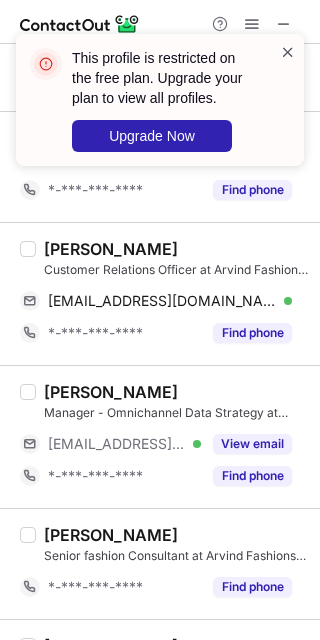click at bounding box center (288, 52) 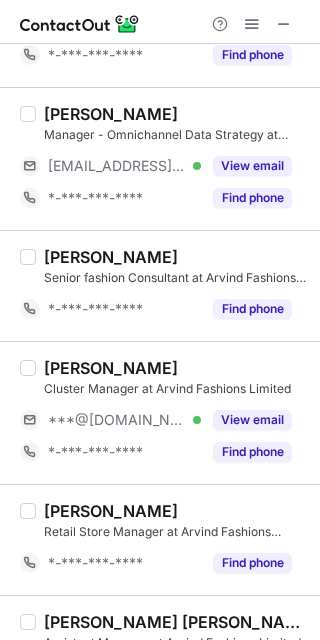 scroll, scrollTop: 1663, scrollLeft: 0, axis: vertical 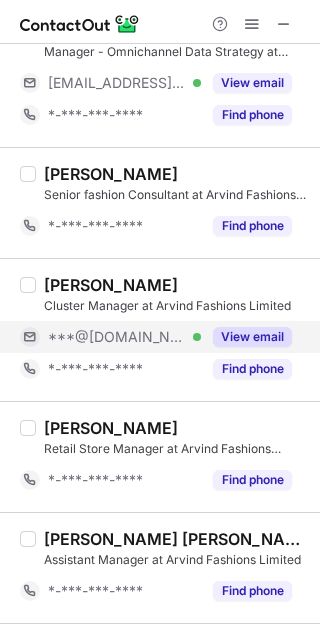 click on "***@[DOMAIN_NAME] Verified" at bounding box center [124, 337] 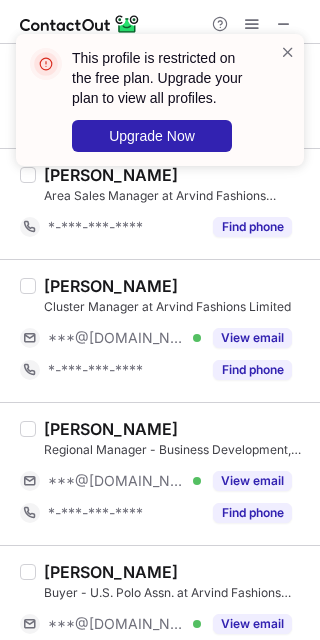 scroll, scrollTop: 2175, scrollLeft: 0, axis: vertical 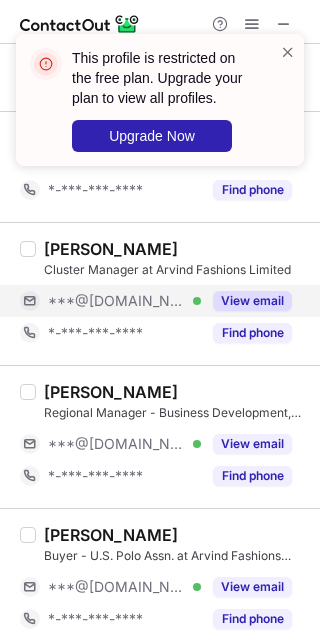 click on "***@[DOMAIN_NAME] Verified" at bounding box center [124, 301] 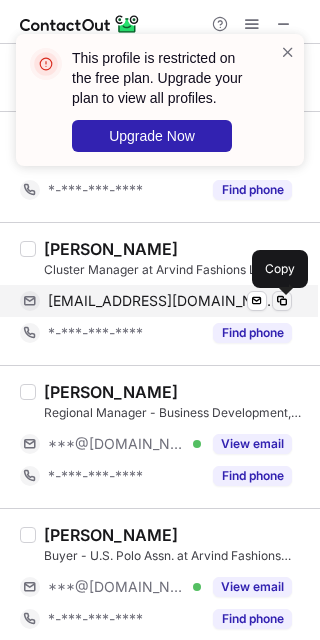 click at bounding box center (282, 301) 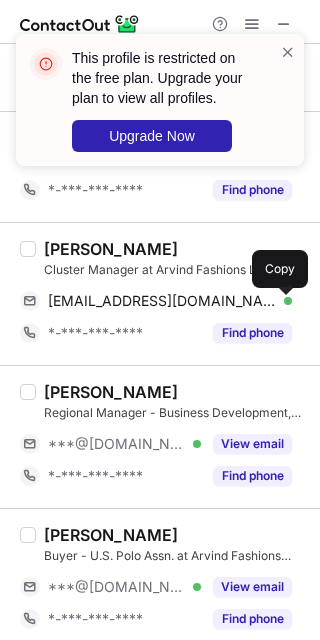 click on "[PERSON_NAME] Cluster Manager at Arvind Fashions Limited [EMAIL_ADDRESS][DOMAIN_NAME] Verified Send email Copy *-***-***-**** Find phone" at bounding box center (160, 293) 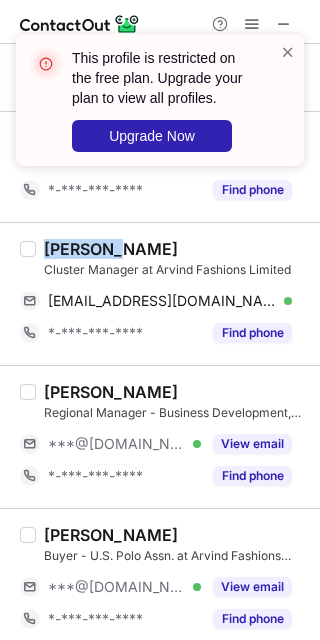 click on "[PERSON_NAME] Cluster Manager at Arvind Fashions Limited [EMAIL_ADDRESS][DOMAIN_NAME] Verified Send email Copy *-***-***-**** Find phone" at bounding box center (160, 293) 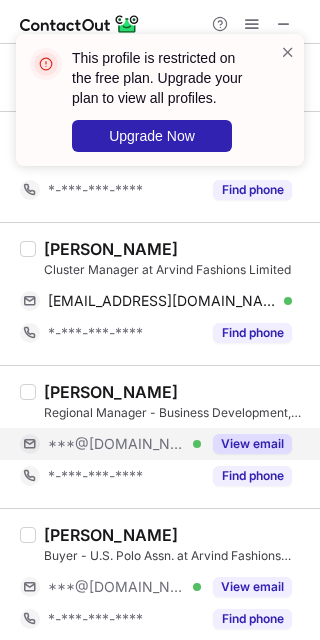click on "***@[DOMAIN_NAME] Verified" at bounding box center (110, 444) 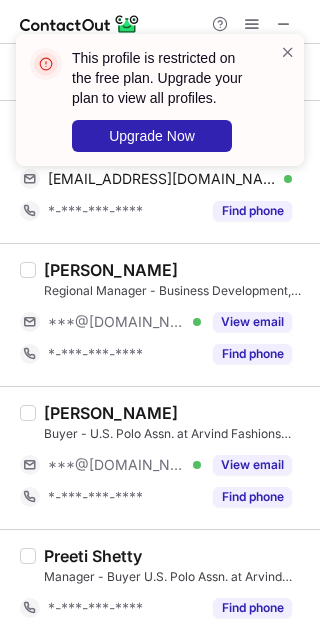 scroll, scrollTop: 2353, scrollLeft: 0, axis: vertical 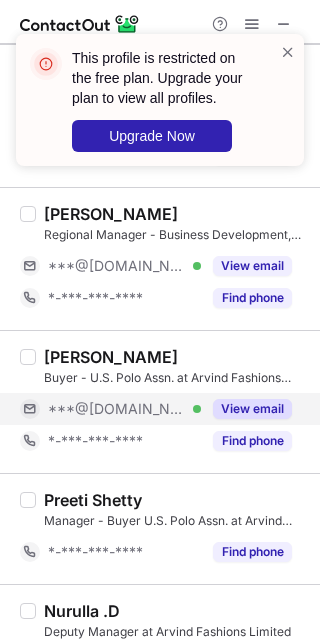 click on "View email" at bounding box center (252, 409) 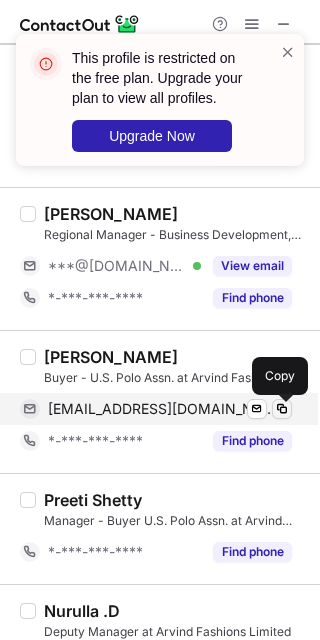click at bounding box center [282, 409] 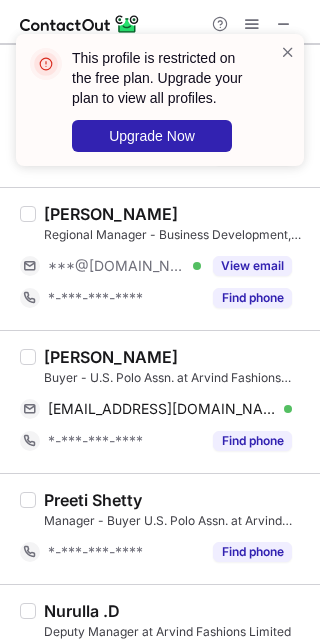 click on "[PERSON_NAME]" at bounding box center [111, 357] 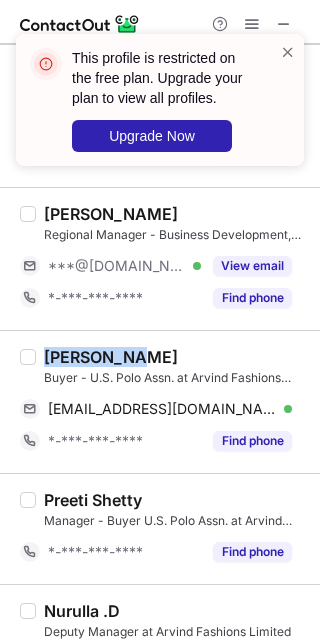 click on "[PERSON_NAME]" at bounding box center (111, 357) 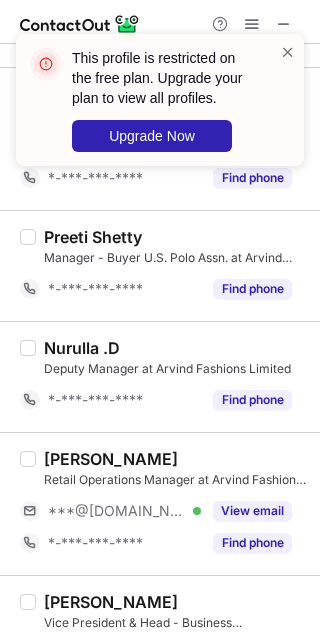 scroll, scrollTop: 2698, scrollLeft: 0, axis: vertical 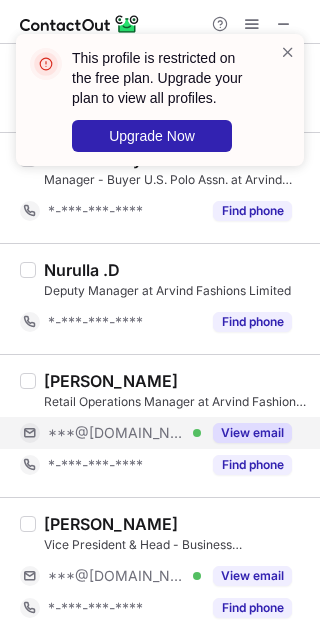 click on "View email" at bounding box center (252, 433) 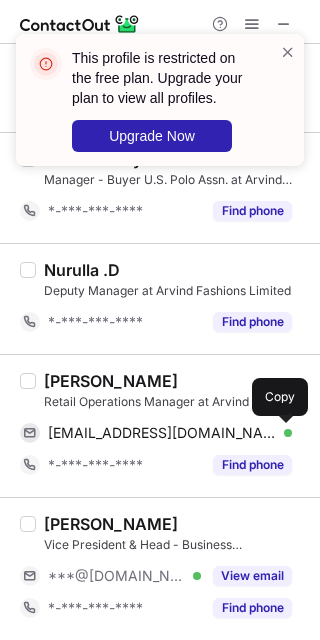click at bounding box center [282, 433] 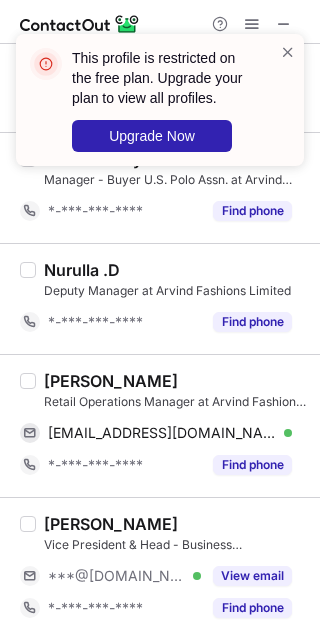 click on "[PERSON_NAME]" at bounding box center [111, 381] 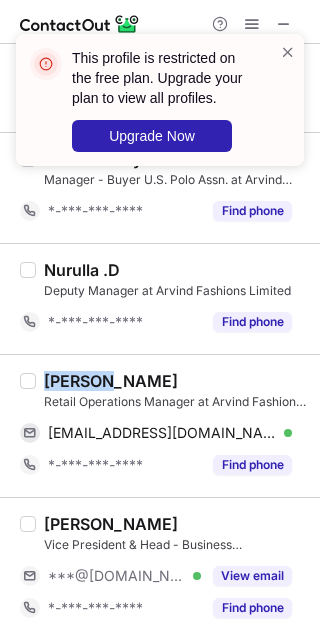 click on "[PERSON_NAME]" at bounding box center [111, 381] 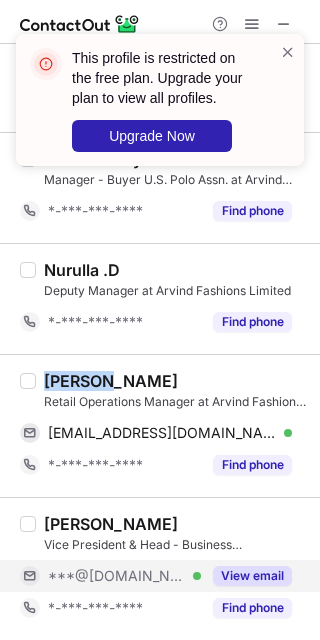 click on "View email" at bounding box center (252, 576) 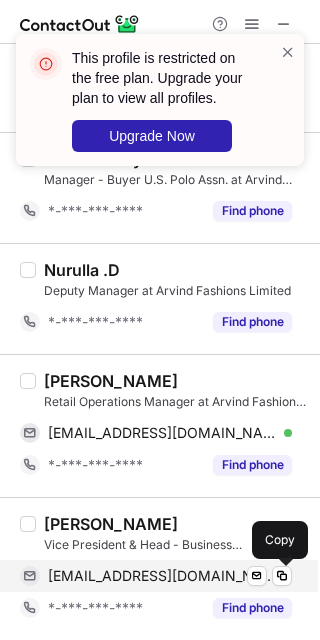 click on "[EMAIL_ADDRESS][DOMAIN_NAME] Verified Send email Copy" at bounding box center [156, 576] 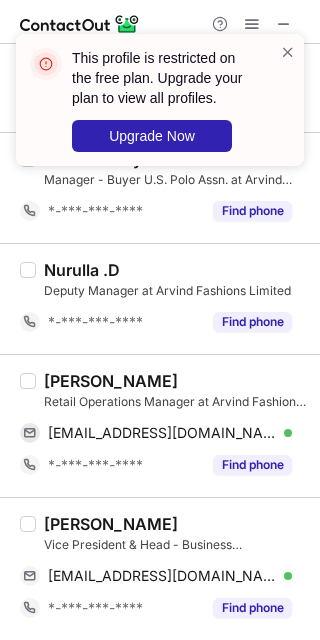 click on "[PERSON_NAME]" at bounding box center (111, 524) 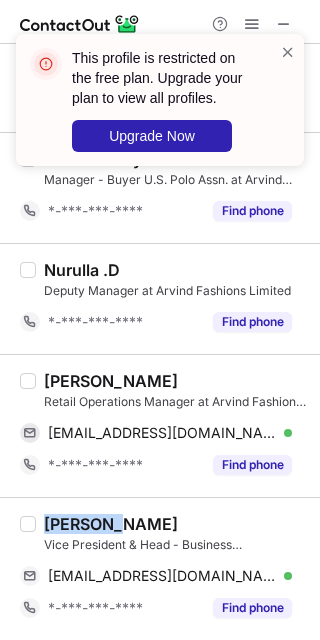 click on "[PERSON_NAME]" at bounding box center [111, 524] 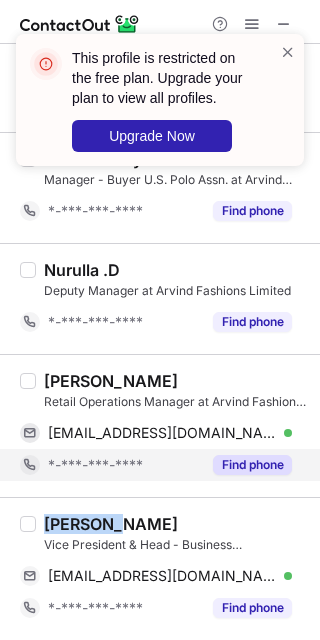 copy on "[PERSON_NAME]" 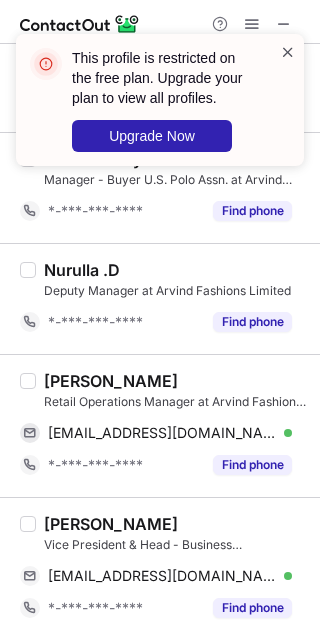 click at bounding box center (288, 52) 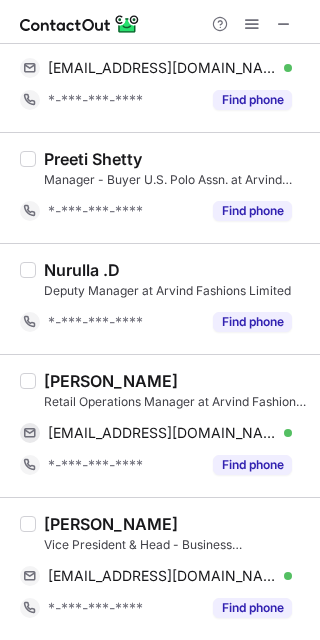 click at bounding box center (284, 24) 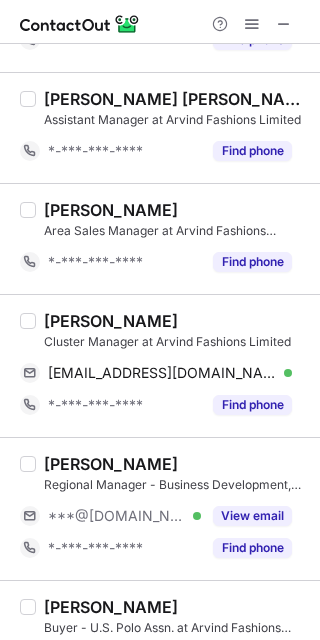 scroll, scrollTop: 3298, scrollLeft: 0, axis: vertical 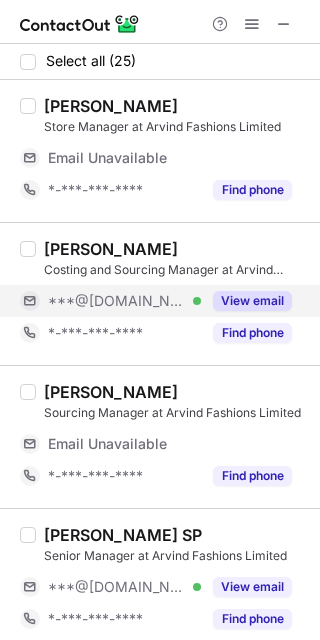 click on "***@[DOMAIN_NAME] Verified" at bounding box center [124, 301] 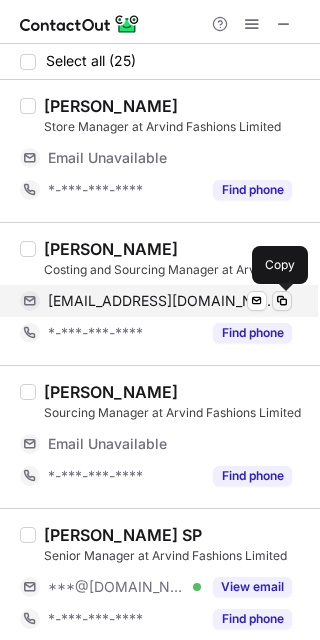 click at bounding box center [282, 301] 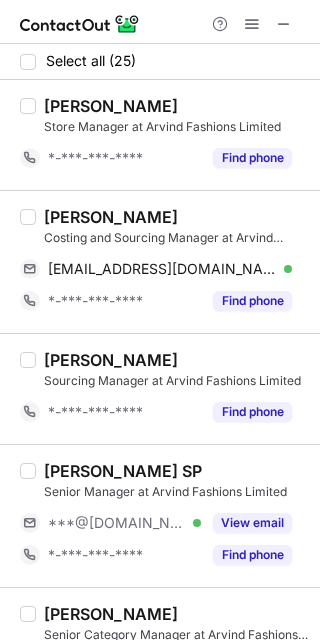 click on "[PERSON_NAME]" at bounding box center [111, 217] 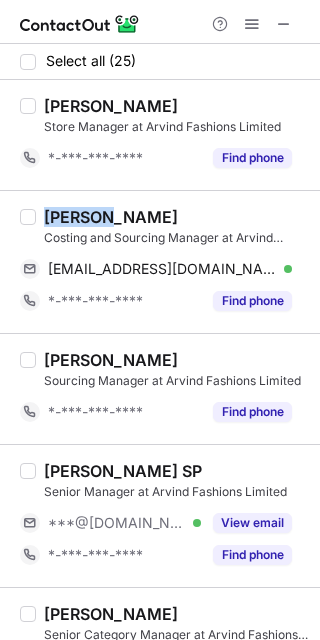 click on "[PERSON_NAME]" at bounding box center (111, 217) 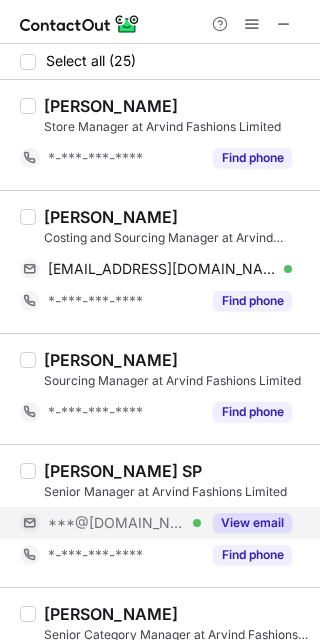 click on "View email" at bounding box center [246, 523] 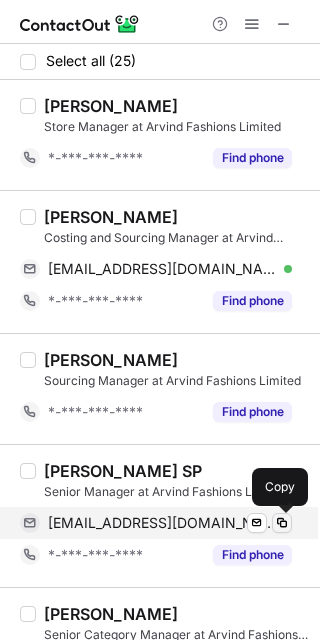 click at bounding box center (282, 523) 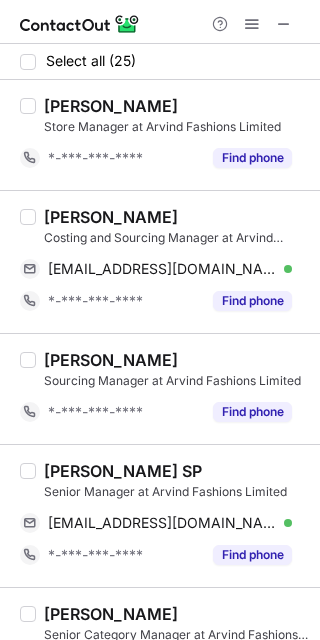 click on "[PERSON_NAME] SP" at bounding box center [123, 471] 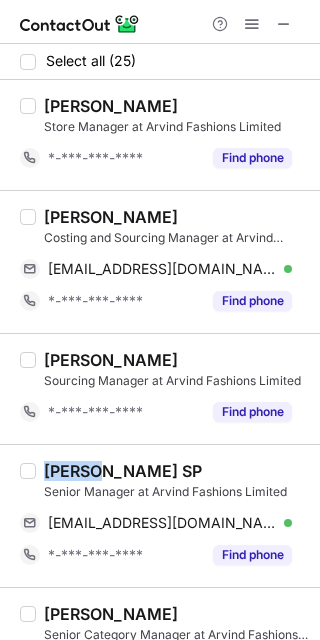 click on "[PERSON_NAME] SP" at bounding box center (123, 471) 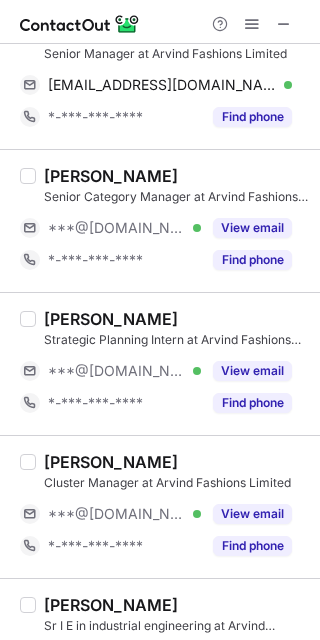 scroll, scrollTop: 446, scrollLeft: 0, axis: vertical 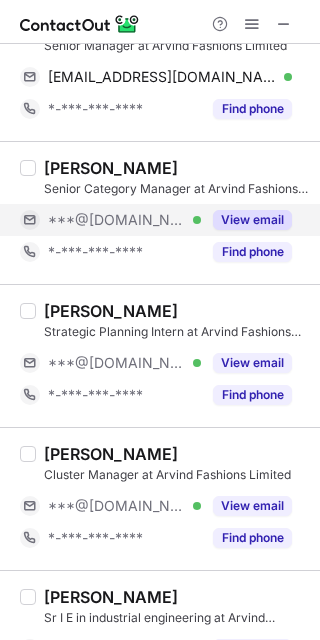 click on "View email" at bounding box center (252, 220) 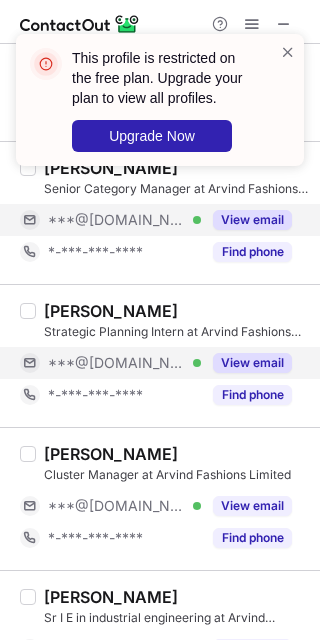 click on "***@[DOMAIN_NAME] Verified" at bounding box center (124, 363) 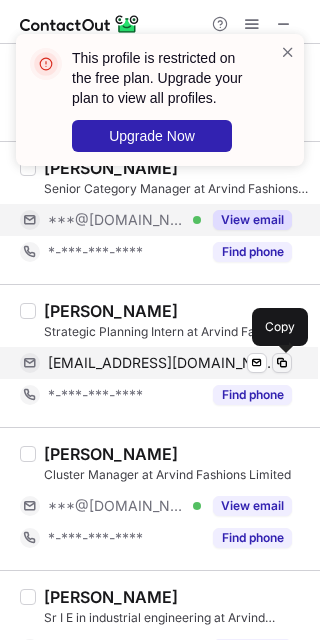 click at bounding box center (282, 363) 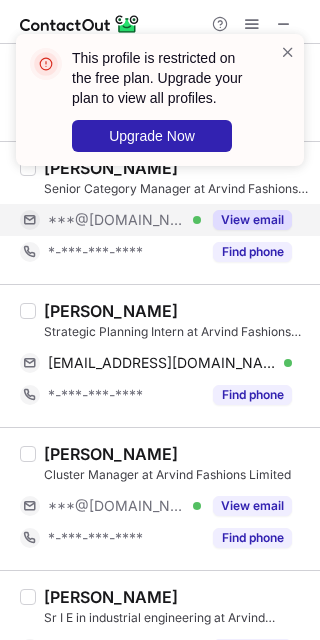 click on "[PERSON_NAME]" at bounding box center [111, 311] 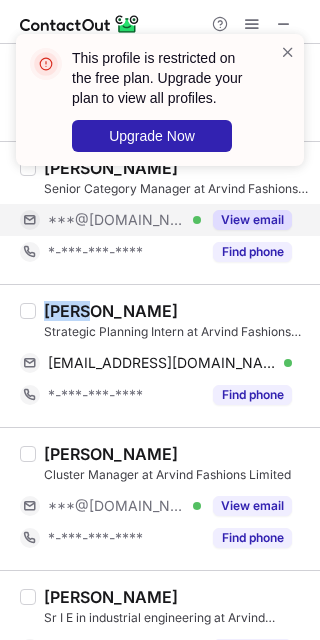 click on "[PERSON_NAME]" at bounding box center [111, 311] 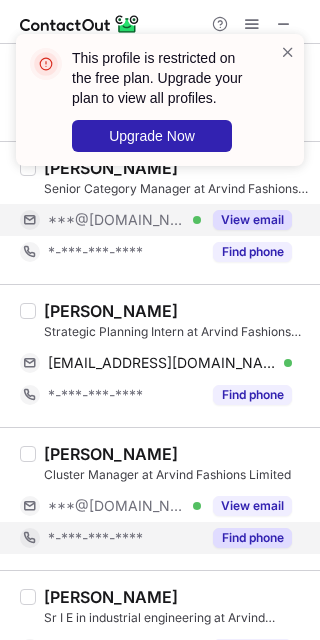 click on "Find phone" at bounding box center [246, 538] 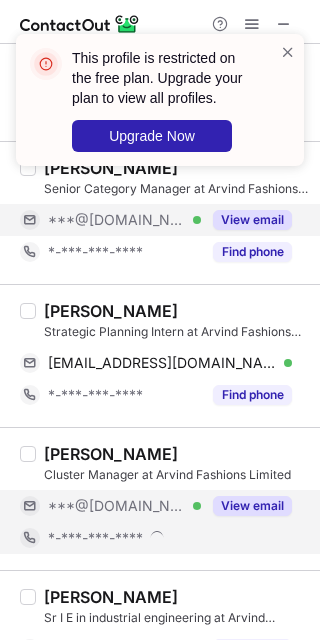 click on "View email" at bounding box center [246, 506] 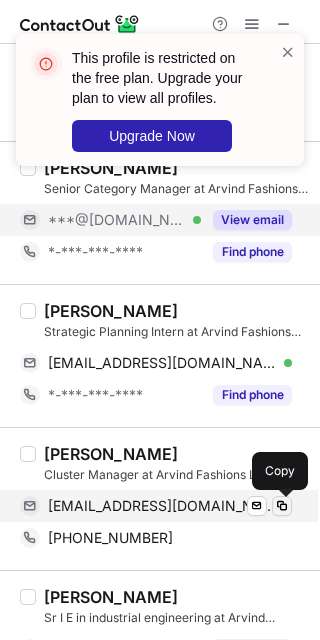 click at bounding box center [282, 506] 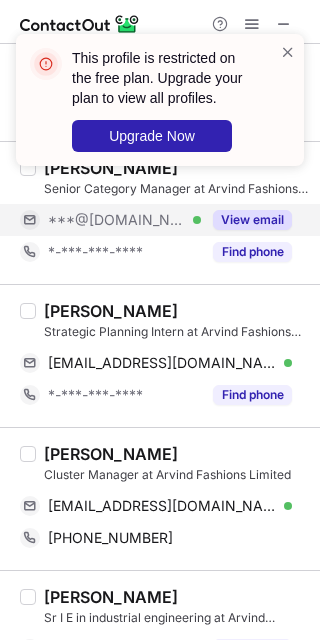 click on "[PERSON_NAME]" at bounding box center (111, 454) 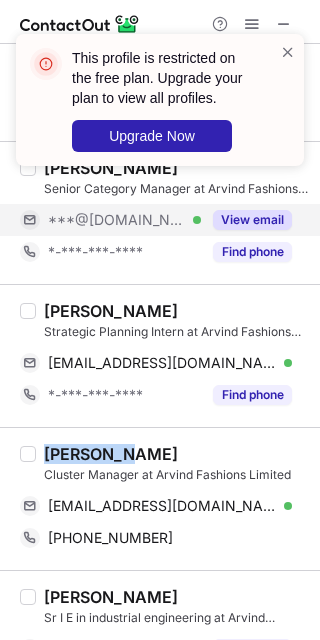 click on "[PERSON_NAME]" at bounding box center [111, 454] 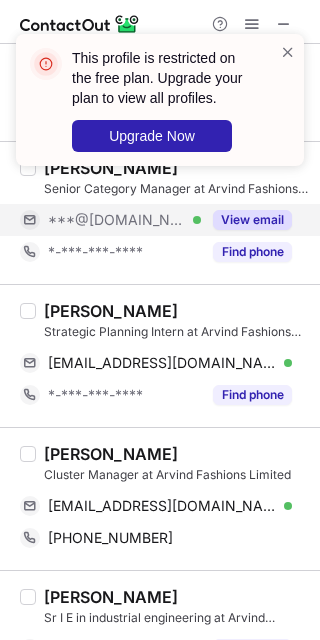 click on "[PERSON_NAME]" at bounding box center [176, 311] 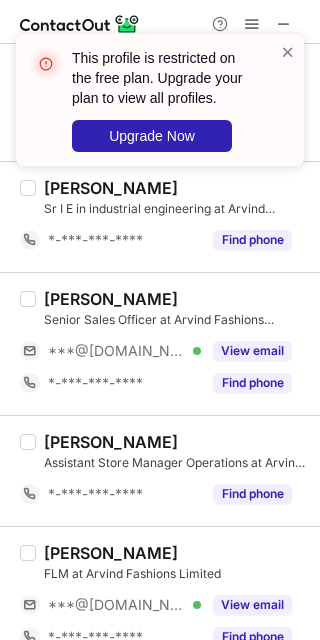 scroll, scrollTop: 871, scrollLeft: 0, axis: vertical 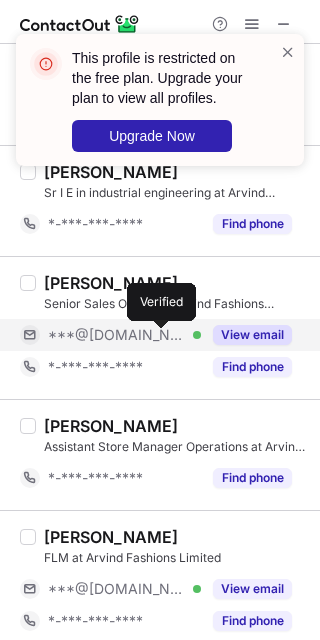 click at bounding box center (197, 335) 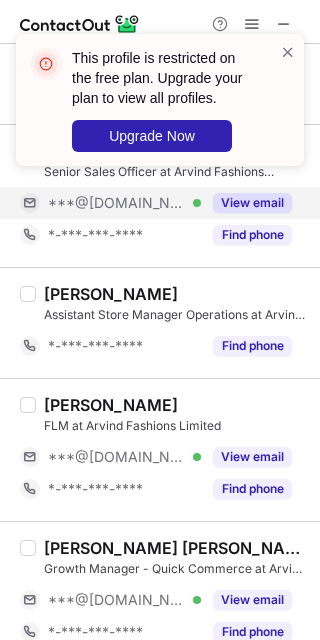 scroll, scrollTop: 1052, scrollLeft: 0, axis: vertical 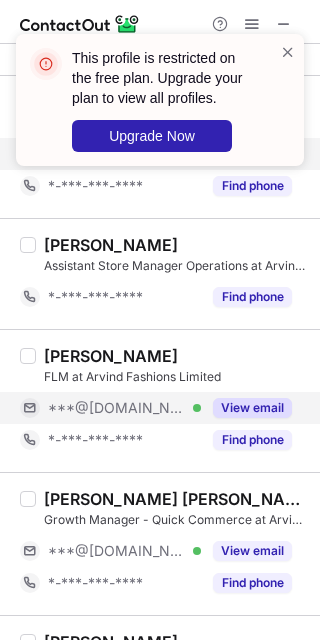 click on "***@[DOMAIN_NAME]" at bounding box center (117, 408) 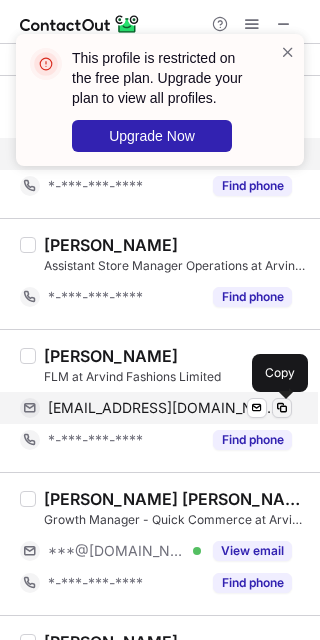 click at bounding box center [282, 408] 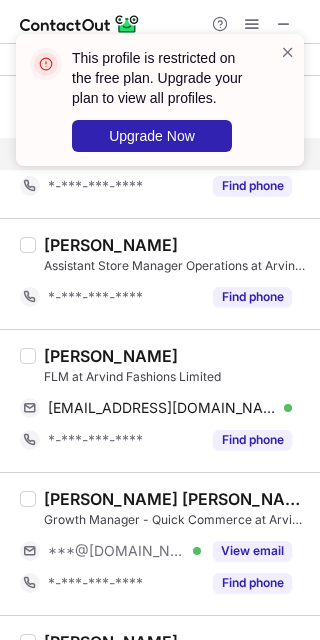 click on "[PERSON_NAME]" at bounding box center [111, 356] 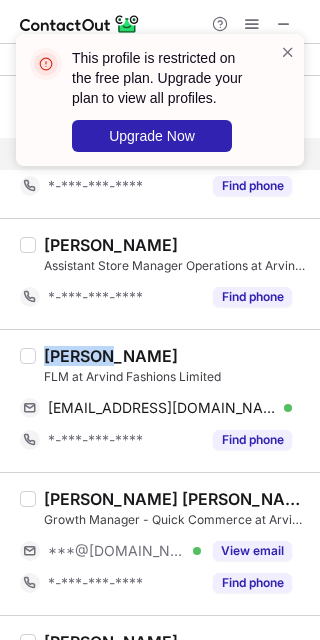 click on "[PERSON_NAME]" at bounding box center [111, 356] 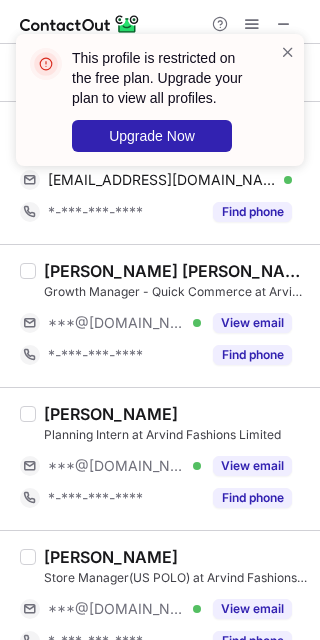 scroll, scrollTop: 1288, scrollLeft: 0, axis: vertical 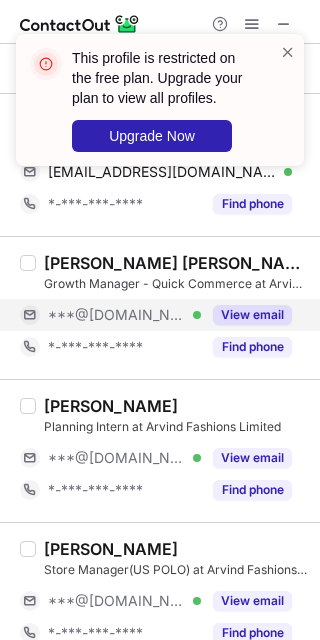 click on "View email" at bounding box center [252, 315] 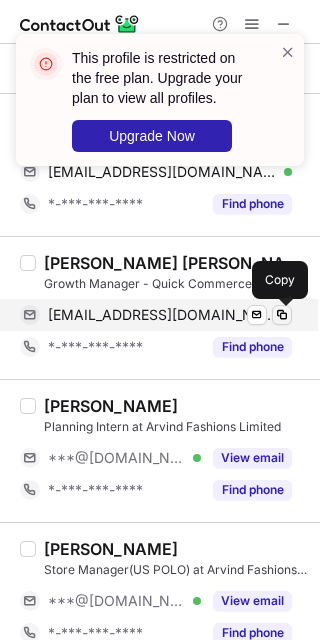 click at bounding box center (282, 315) 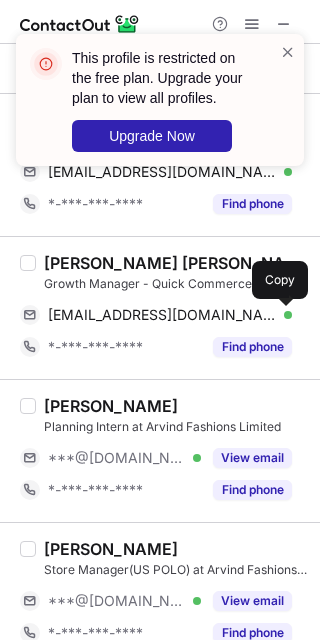 click on "[PERSON_NAME] [PERSON_NAME]" at bounding box center (176, 263) 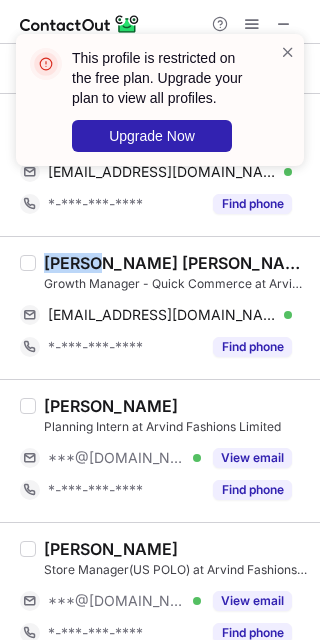 click on "[PERSON_NAME] [PERSON_NAME]" at bounding box center (176, 263) 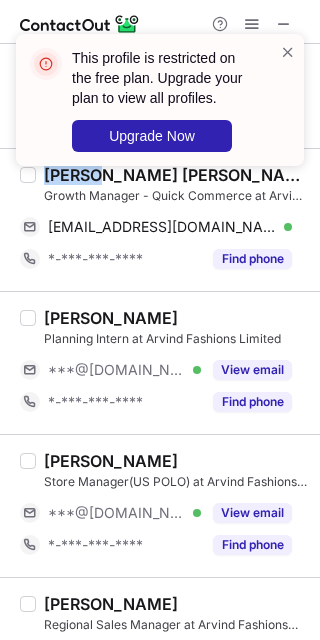 scroll, scrollTop: 1427, scrollLeft: 0, axis: vertical 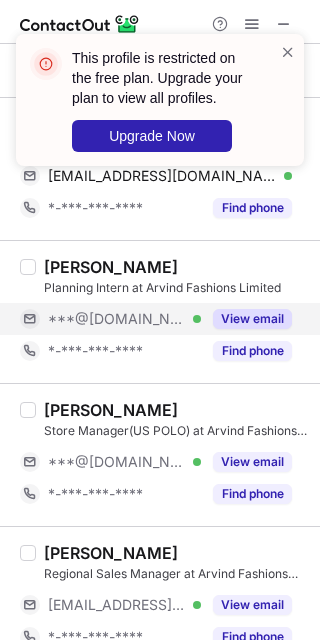 click on "***@[DOMAIN_NAME] Verified" at bounding box center (124, 319) 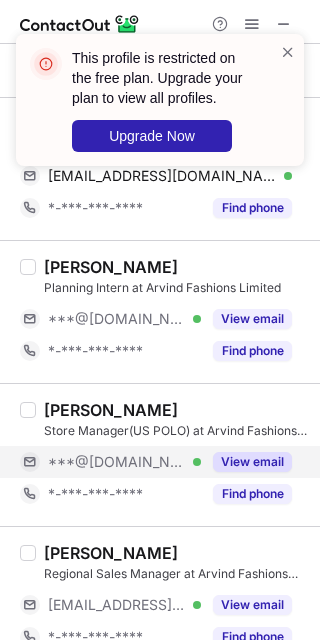 click on "***@[DOMAIN_NAME] Verified" at bounding box center (124, 462) 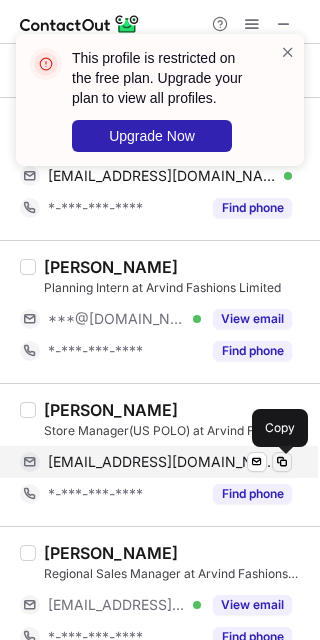 click at bounding box center (282, 462) 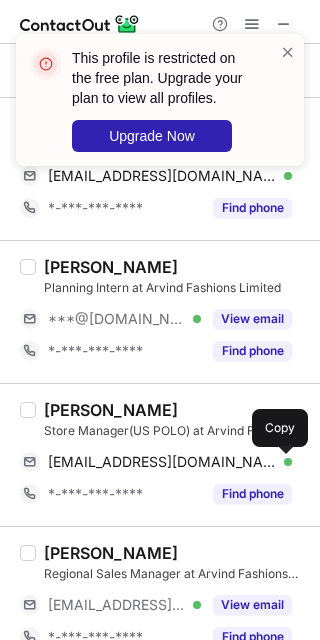 click on "[PERSON_NAME]" at bounding box center [111, 410] 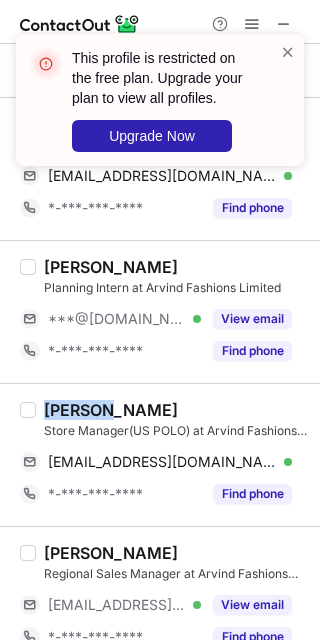 click on "[PERSON_NAME]" at bounding box center [111, 410] 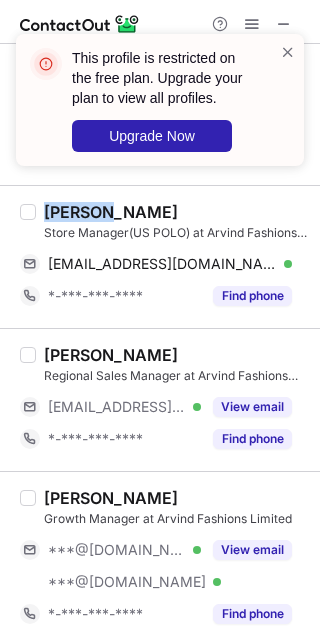 scroll, scrollTop: 1668, scrollLeft: 0, axis: vertical 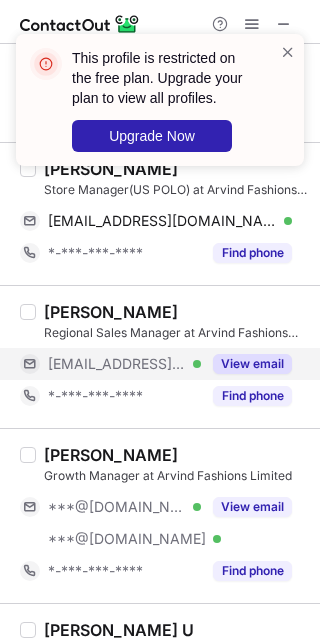 click on "[EMAIL_ADDRESS][DOMAIN_NAME] Verified" at bounding box center [124, 364] 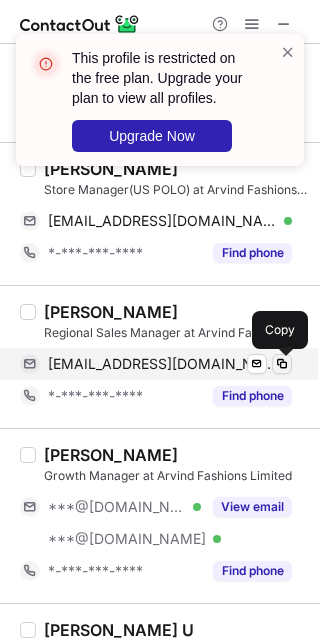 click at bounding box center [282, 364] 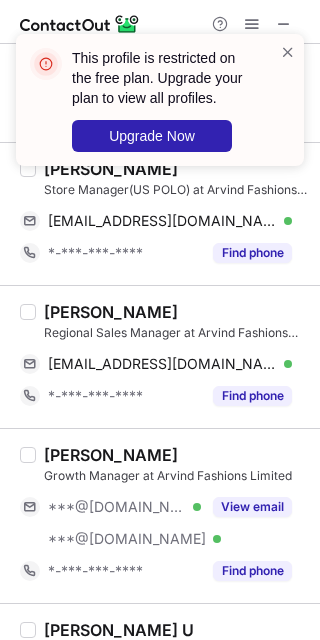 click on "[PERSON_NAME]" at bounding box center (111, 312) 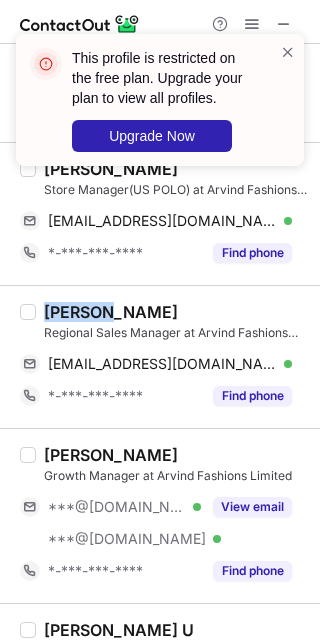 click on "[PERSON_NAME]" at bounding box center [111, 312] 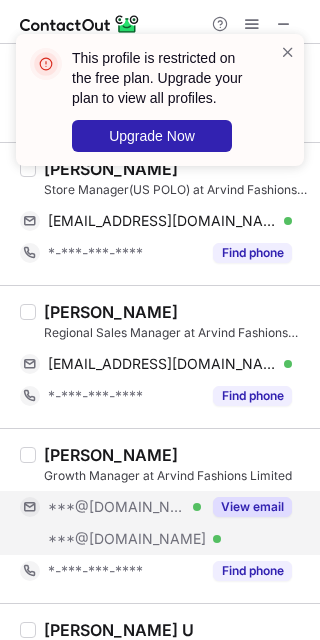 click on "***@[DOMAIN_NAME] Verified" at bounding box center [124, 507] 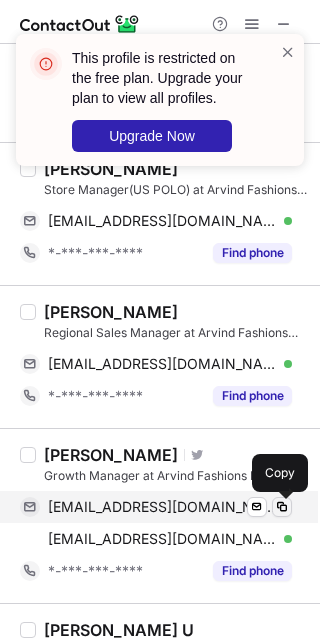 click at bounding box center (282, 507) 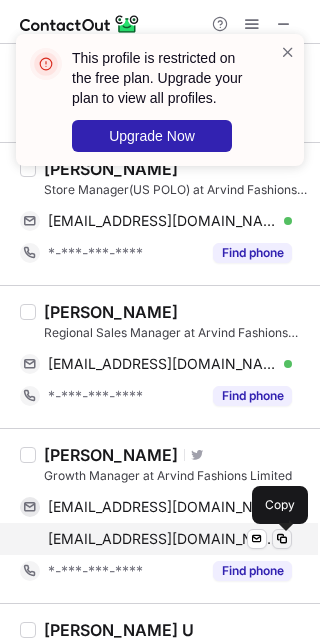 click at bounding box center [282, 539] 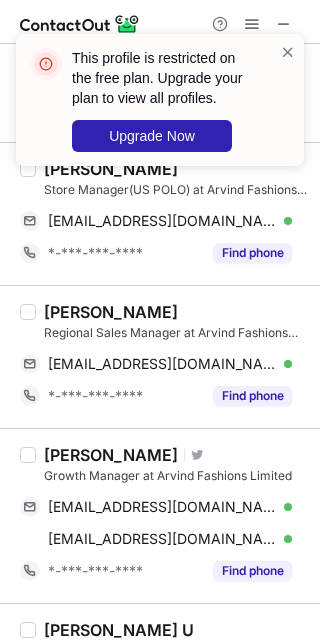 click on "[PERSON_NAME]" at bounding box center (111, 455) 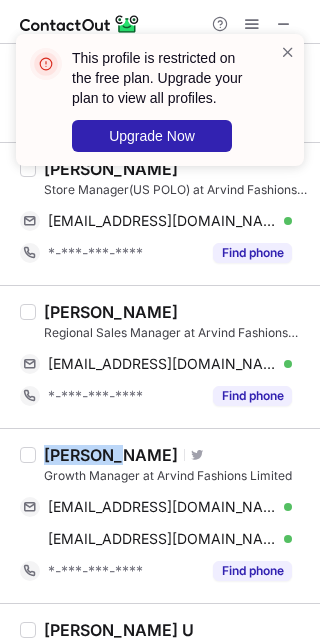 click on "[PERSON_NAME]" at bounding box center (111, 455) 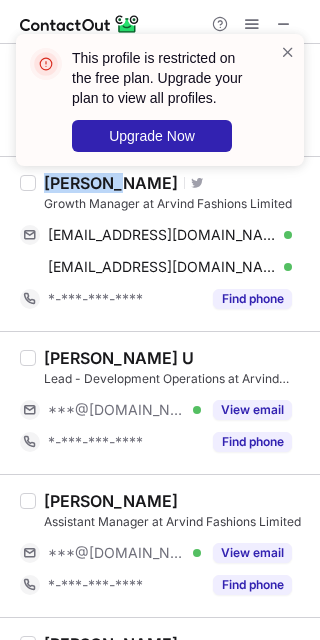 scroll, scrollTop: 1968, scrollLeft: 0, axis: vertical 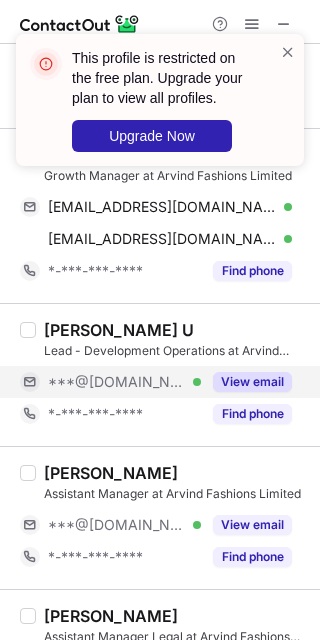 click on "View email" at bounding box center [252, 382] 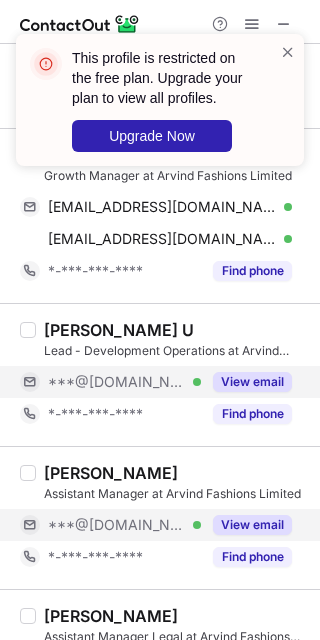 click on "View email" at bounding box center (252, 525) 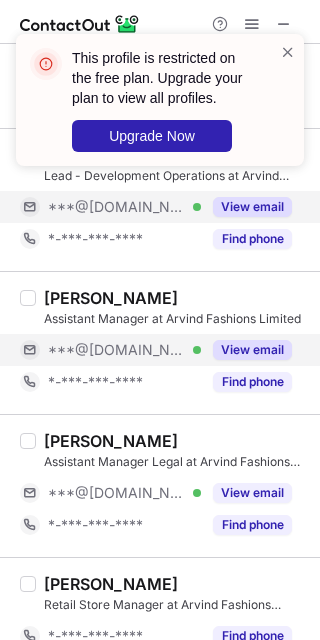 scroll, scrollTop: 2238, scrollLeft: 0, axis: vertical 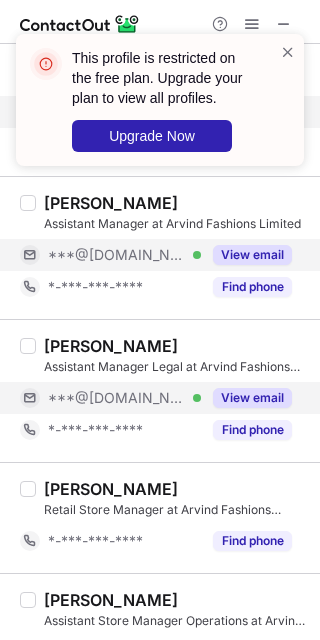 click on "View email" at bounding box center [252, 398] 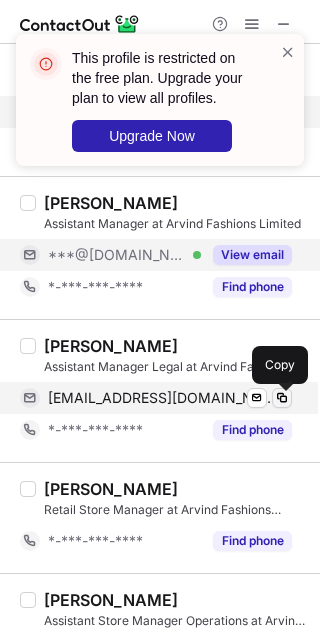 click at bounding box center [282, 398] 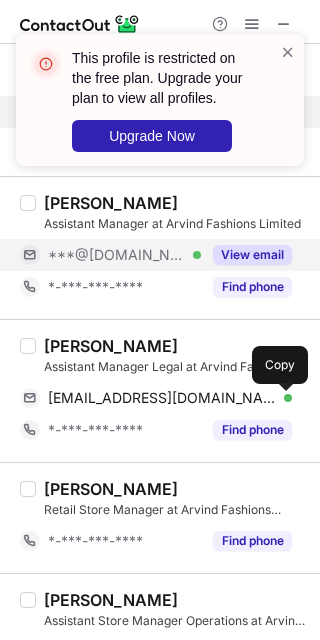 click on "[PERSON_NAME]" at bounding box center [111, 346] 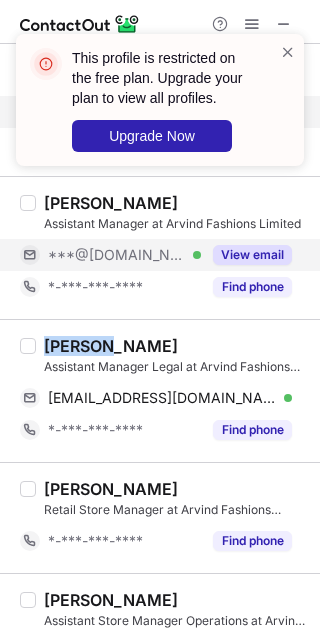 click on "[PERSON_NAME]" at bounding box center [111, 346] 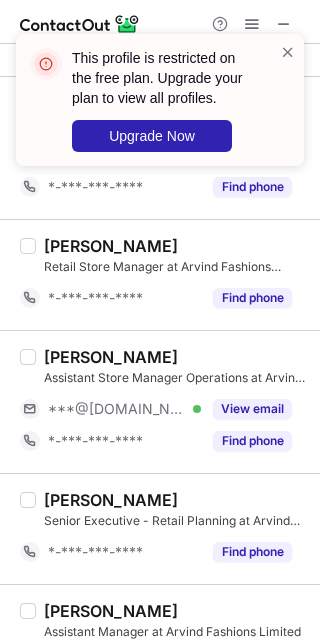 scroll, scrollTop: 2502, scrollLeft: 0, axis: vertical 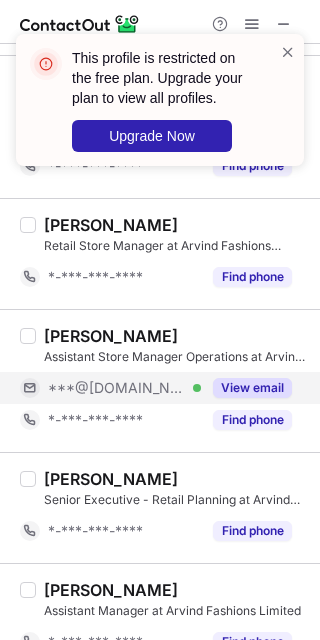 click on "***@[DOMAIN_NAME] Verified" at bounding box center [110, 388] 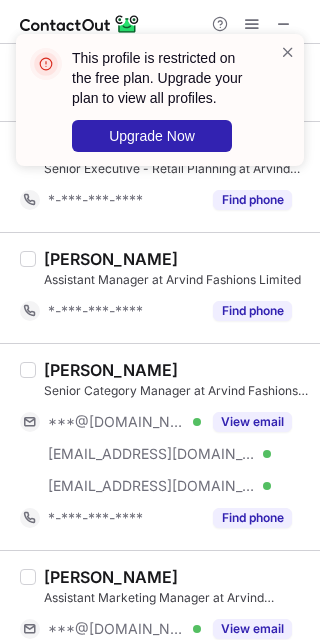 scroll, scrollTop: 2870, scrollLeft: 0, axis: vertical 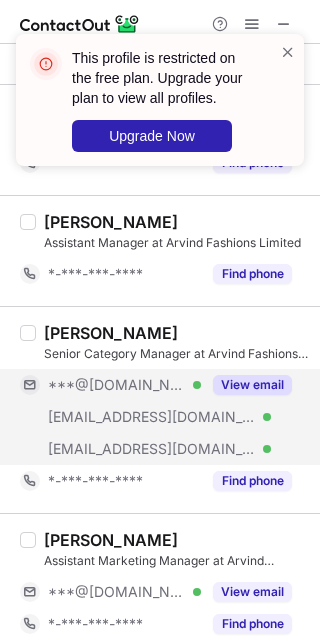 click on "[EMAIL_ADDRESS][DOMAIN_NAME]" at bounding box center (152, 417) 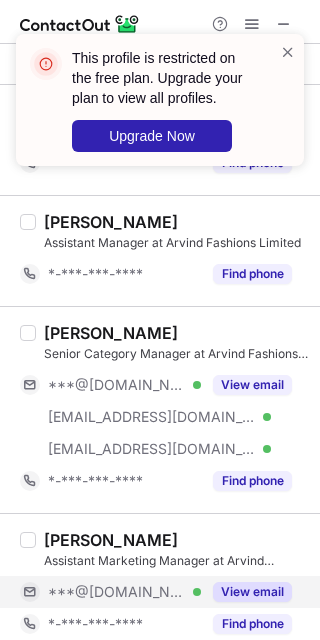 click on "View email" at bounding box center [246, 592] 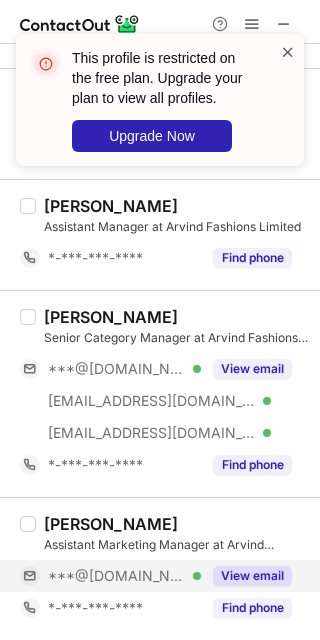 click at bounding box center (288, 52) 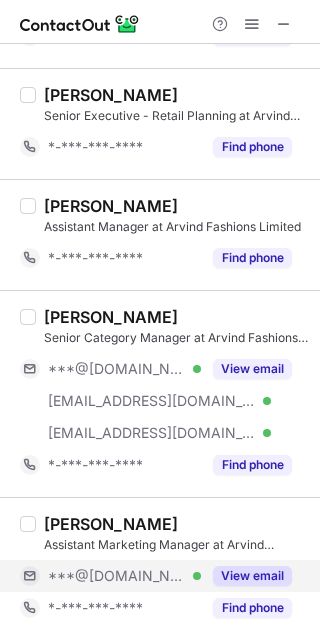 click at bounding box center (284, 24) 